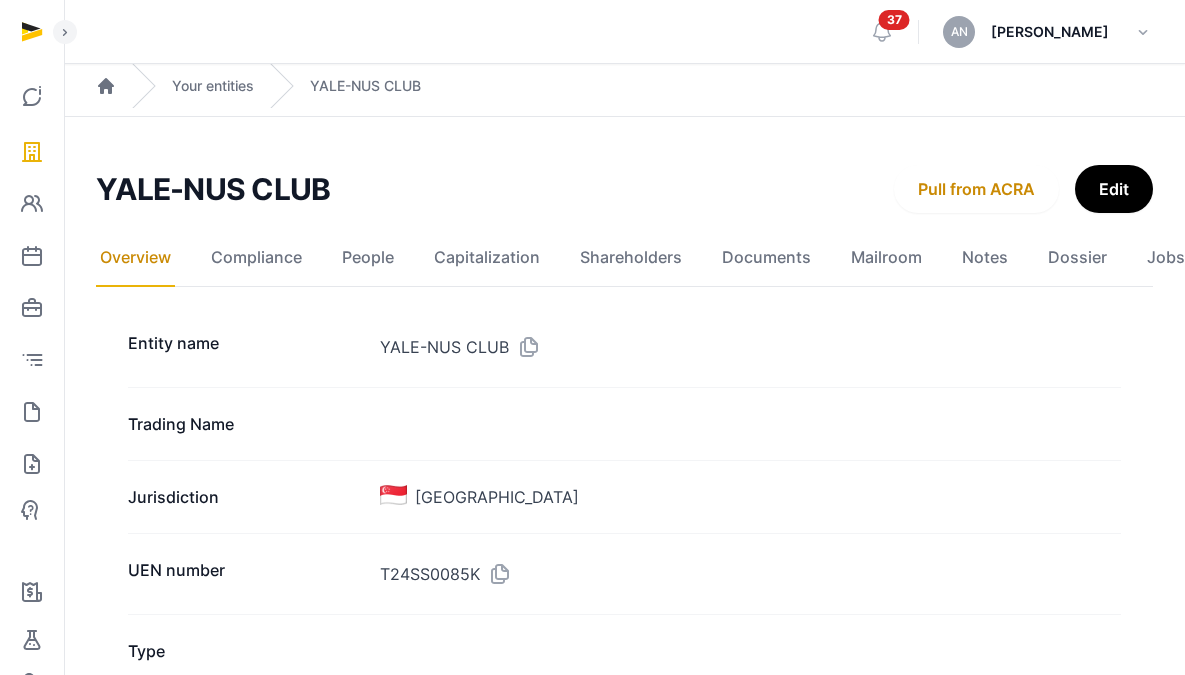 scroll, scrollTop: 24, scrollLeft: 0, axis: vertical 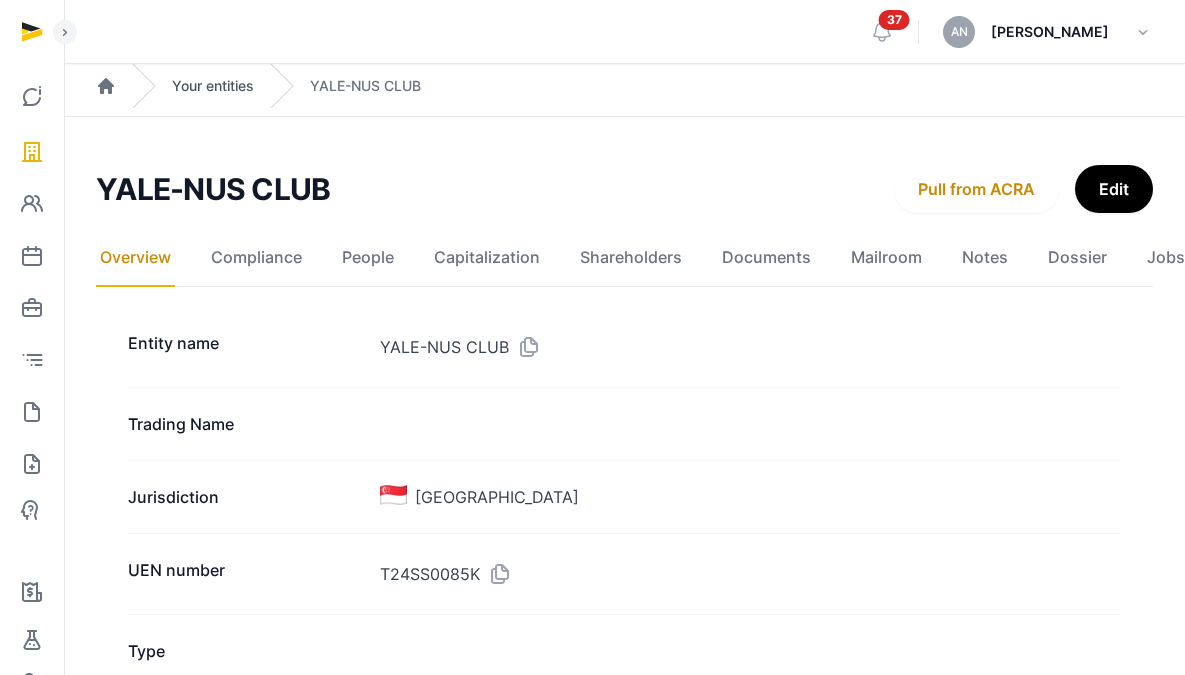 click on "Your entities" at bounding box center (213, 86) 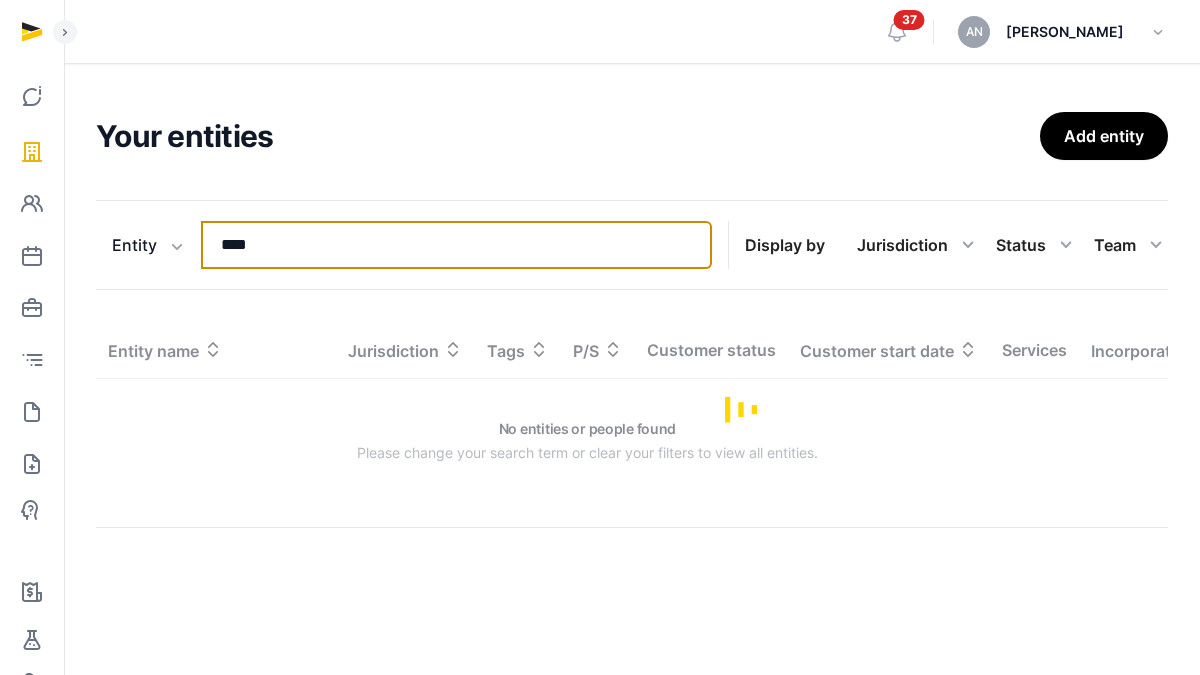 click on "****" at bounding box center [456, 245] 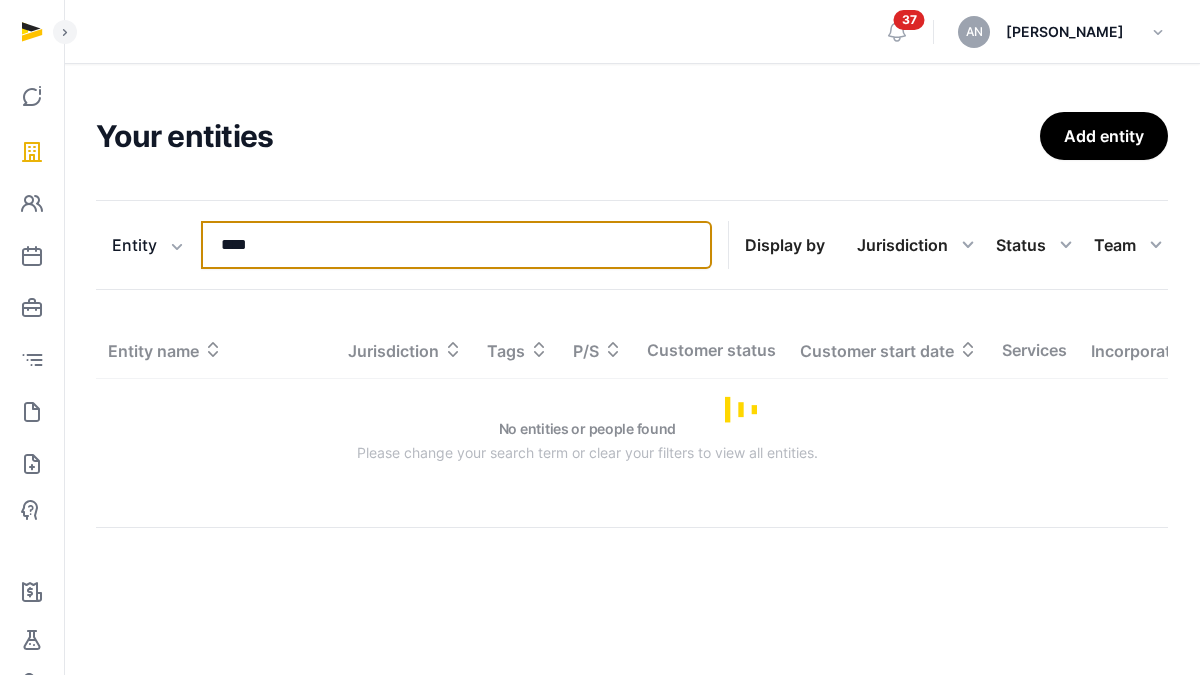 click on "****" at bounding box center [456, 245] 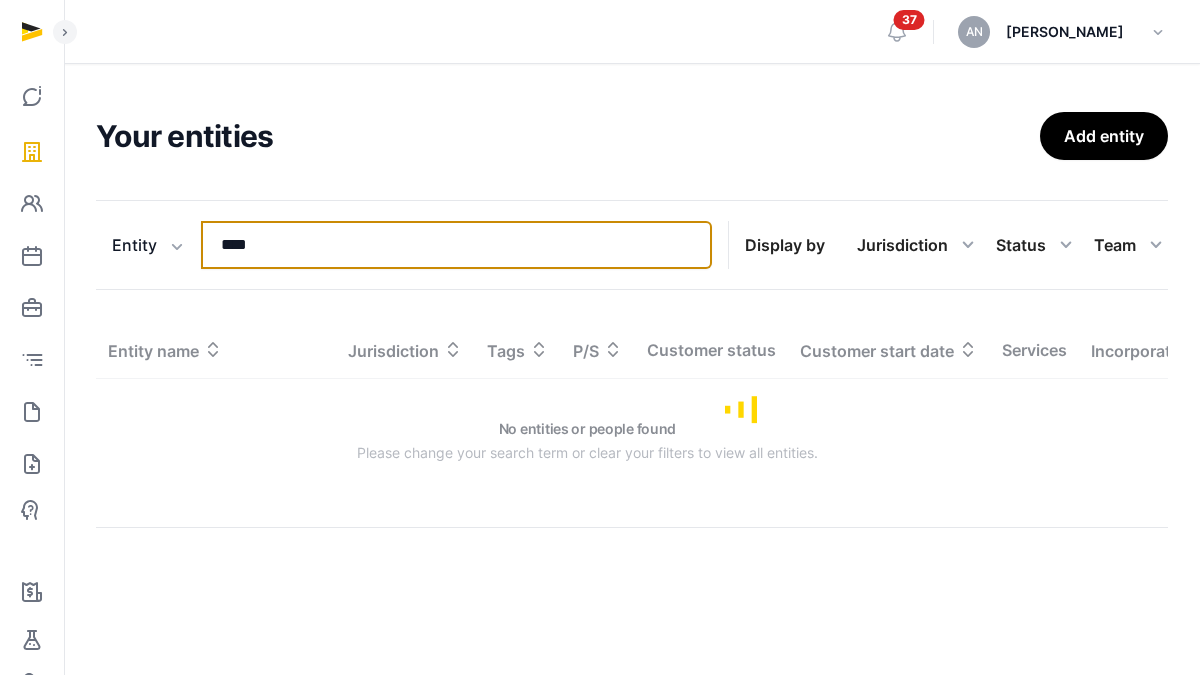 click on "****" at bounding box center (456, 245) 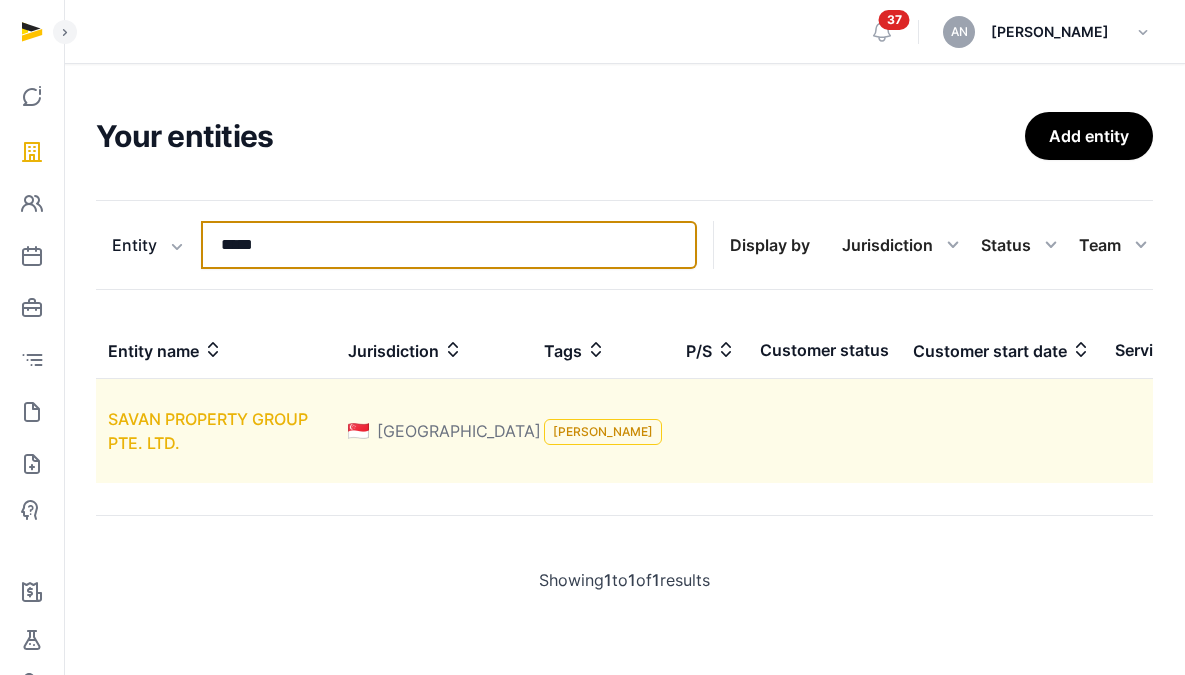 type on "*****" 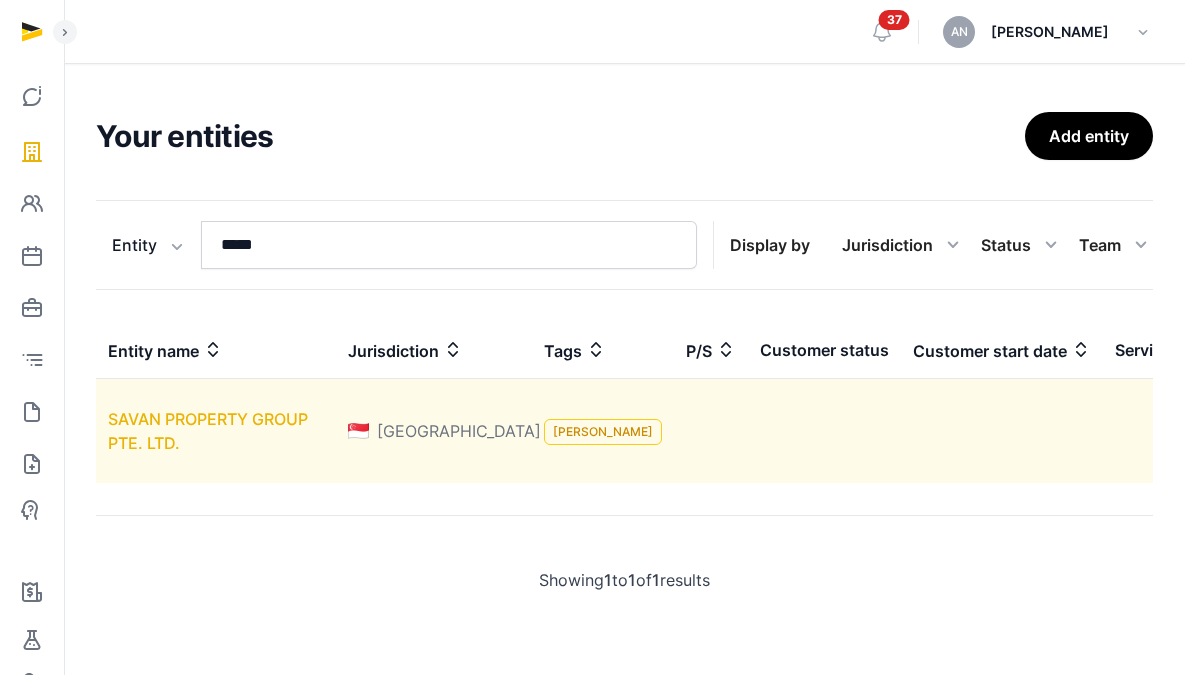 click on "SAVAN PROPERTY GROUP PTE. LTD." at bounding box center (208, 431) 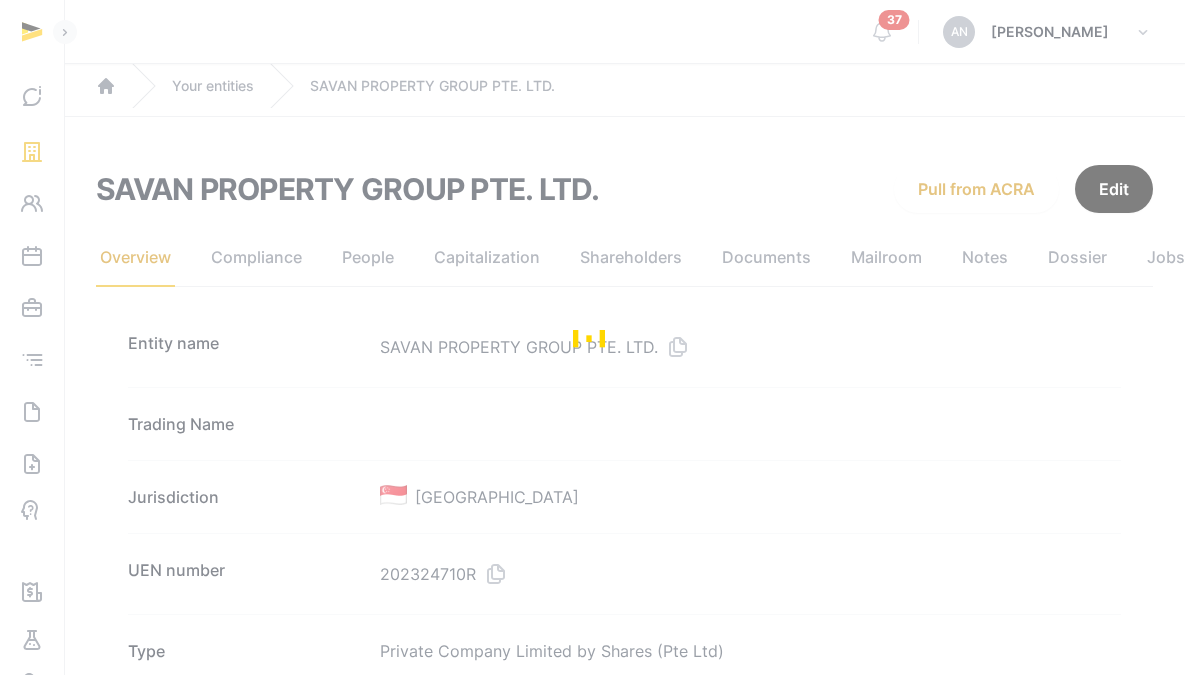 click at bounding box center (592, 337) 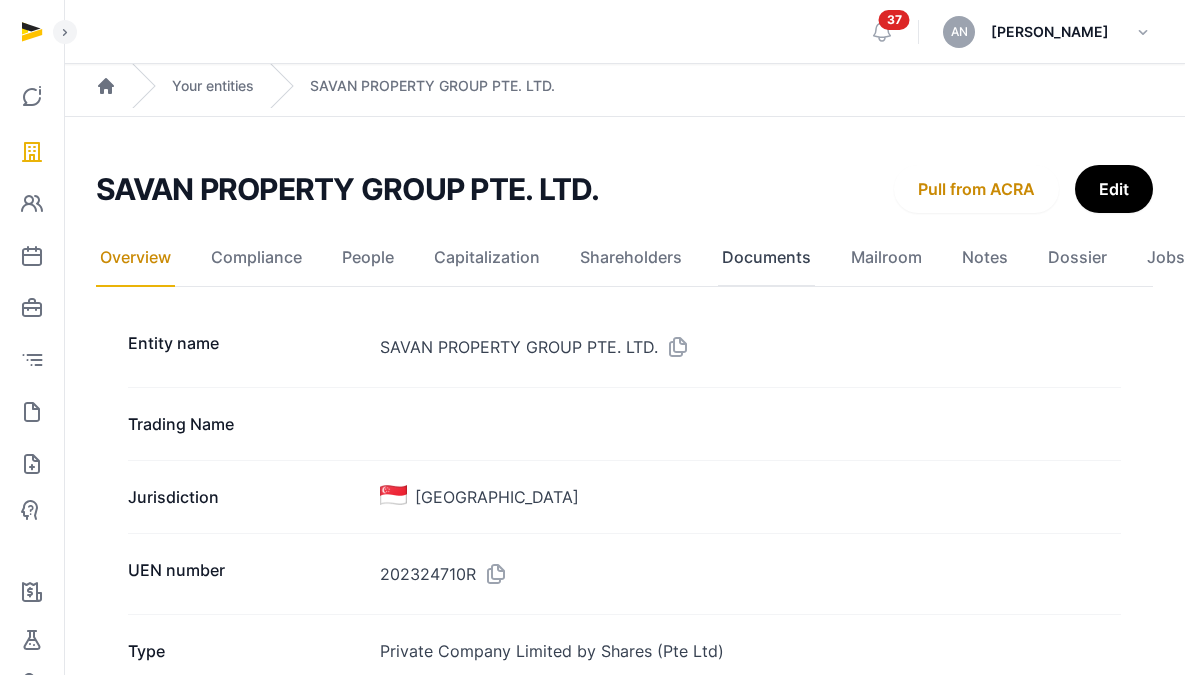 click on "Documents" 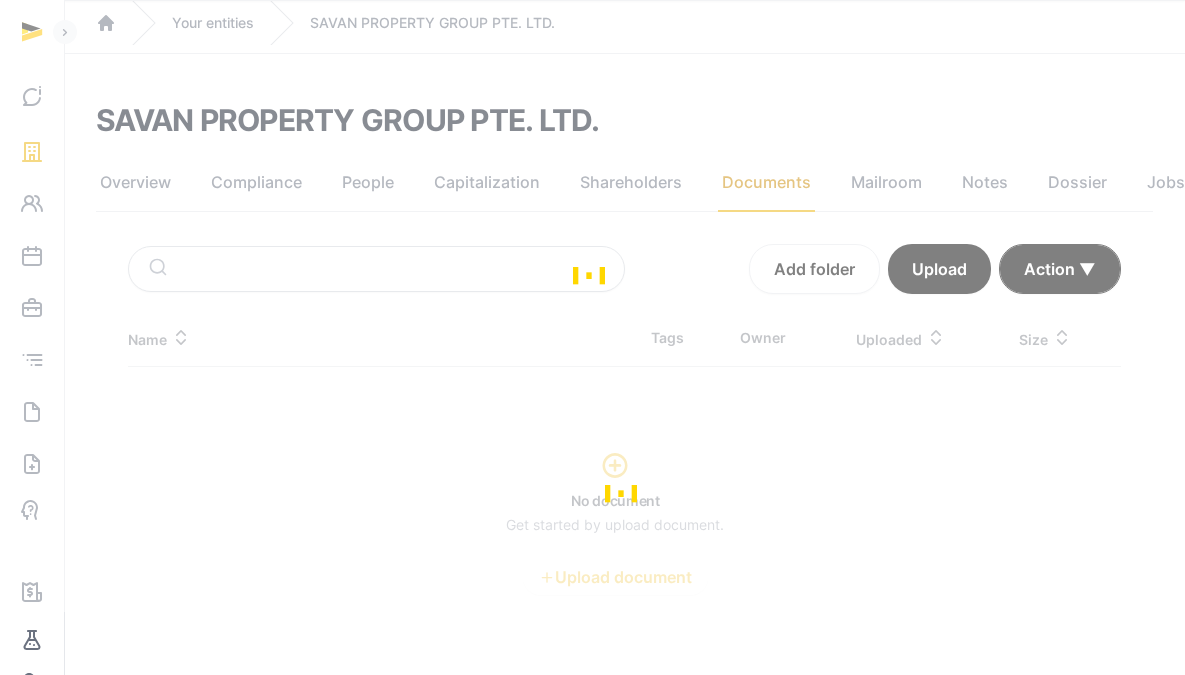 scroll, scrollTop: 103, scrollLeft: 0, axis: vertical 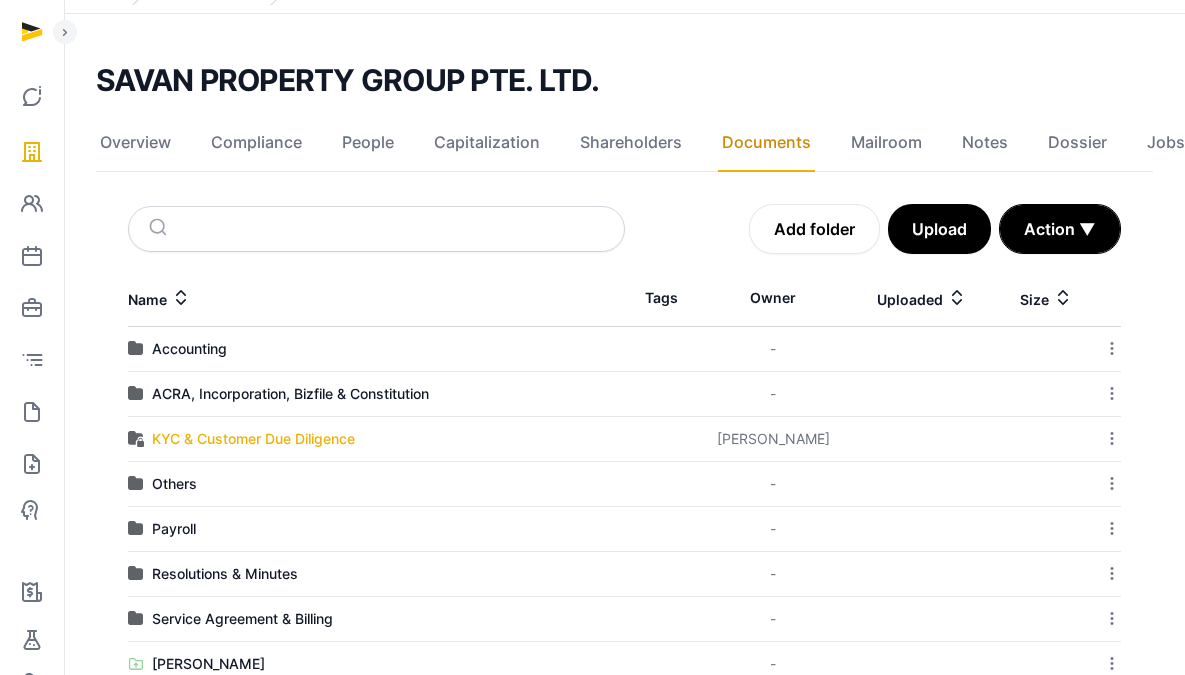 click on "KYC & Customer Due Diligence" at bounding box center [253, 439] 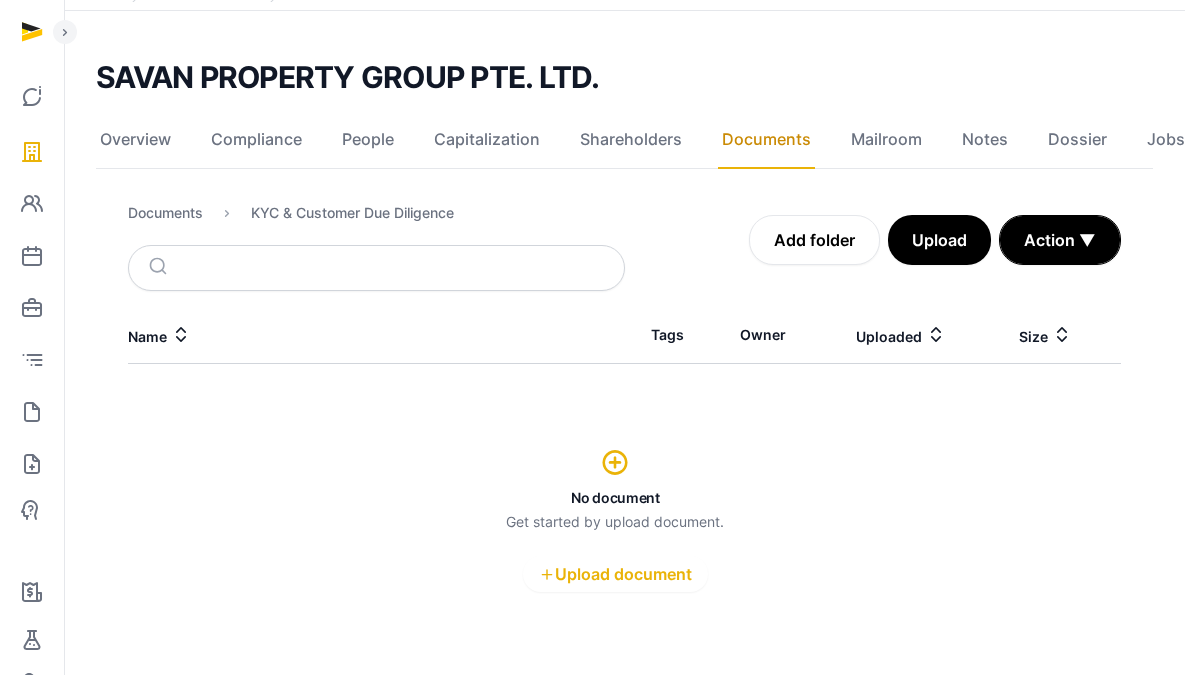 scroll, scrollTop: 107, scrollLeft: 0, axis: vertical 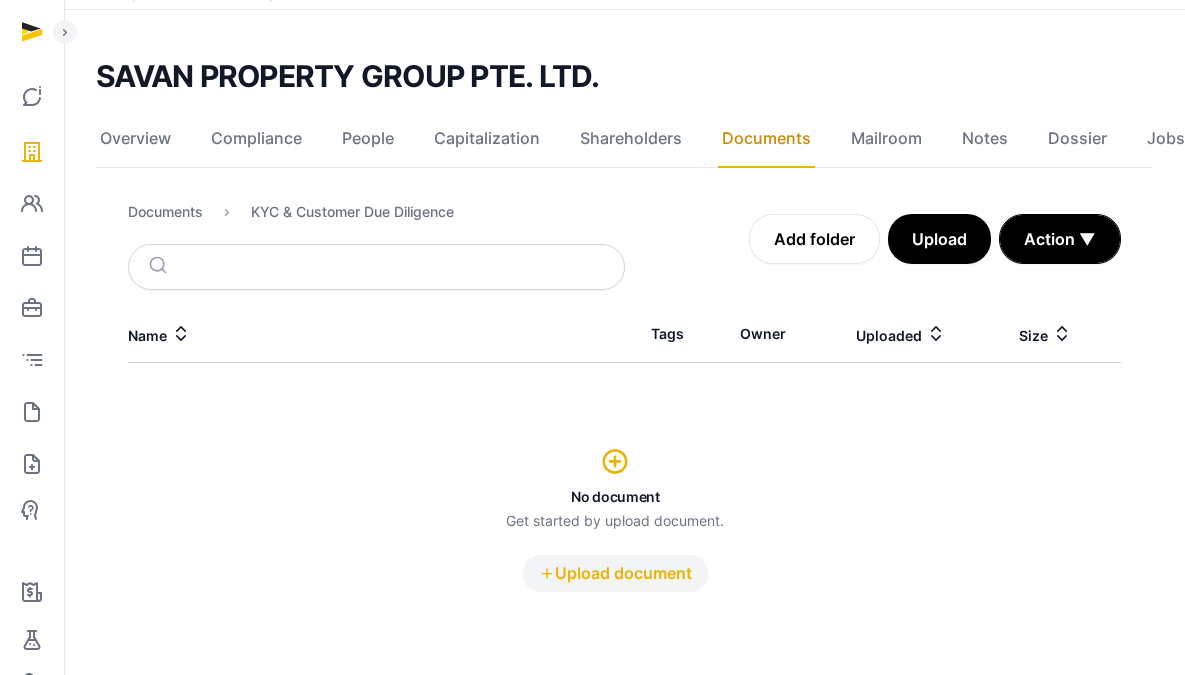 click on "Upload document" at bounding box center (615, 573) 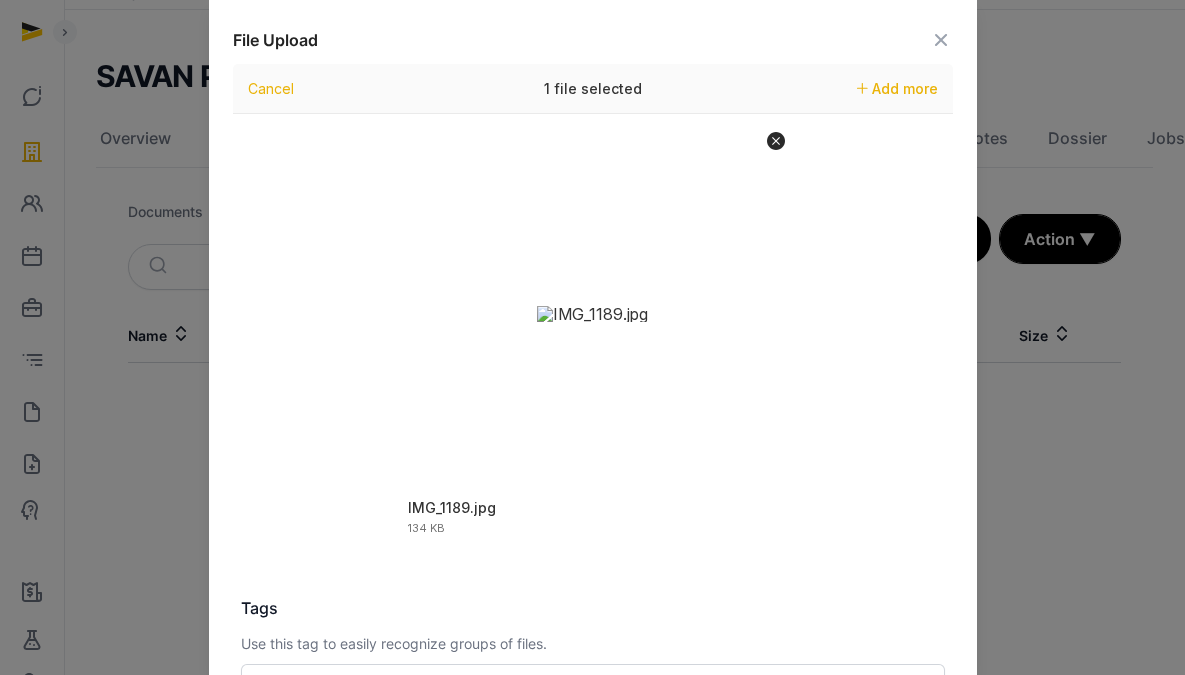 scroll, scrollTop: 303, scrollLeft: 0, axis: vertical 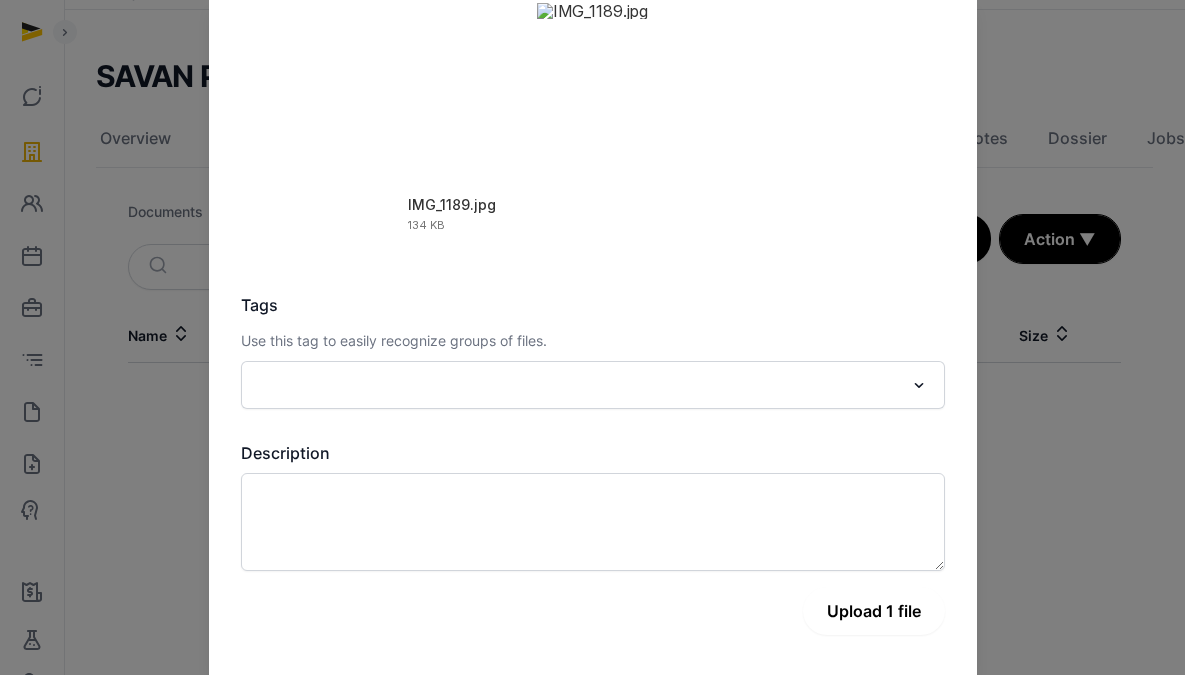 click on "Upload 1 file" at bounding box center [874, 611] 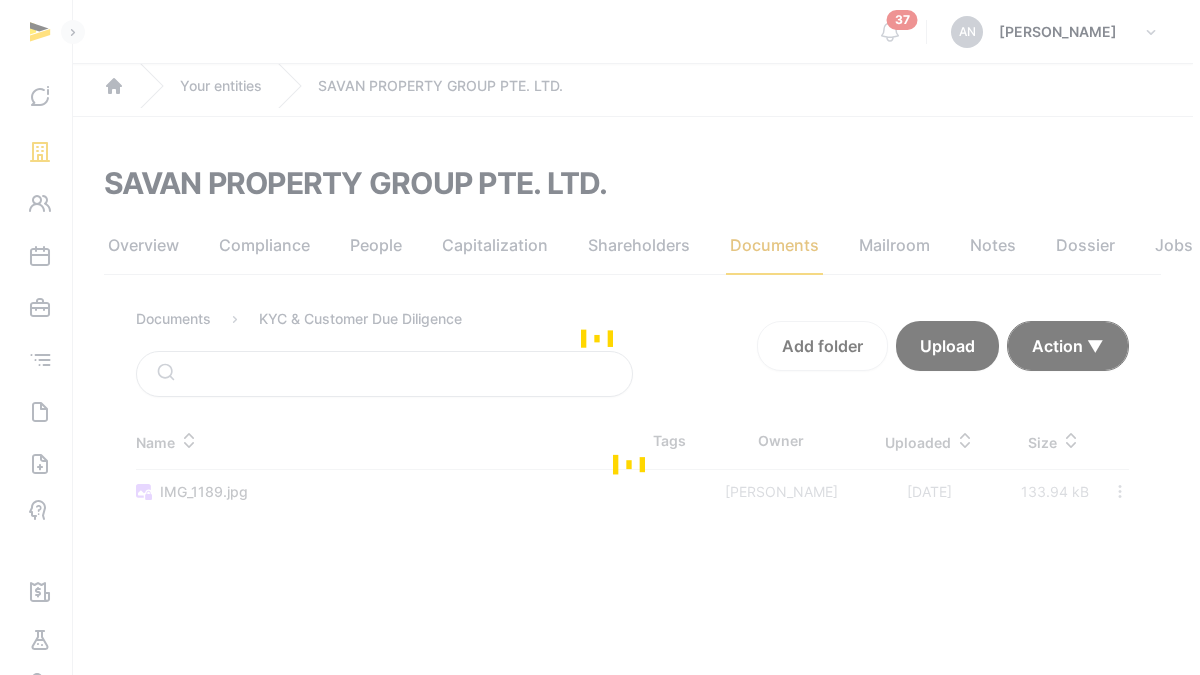 scroll, scrollTop: 0, scrollLeft: 0, axis: both 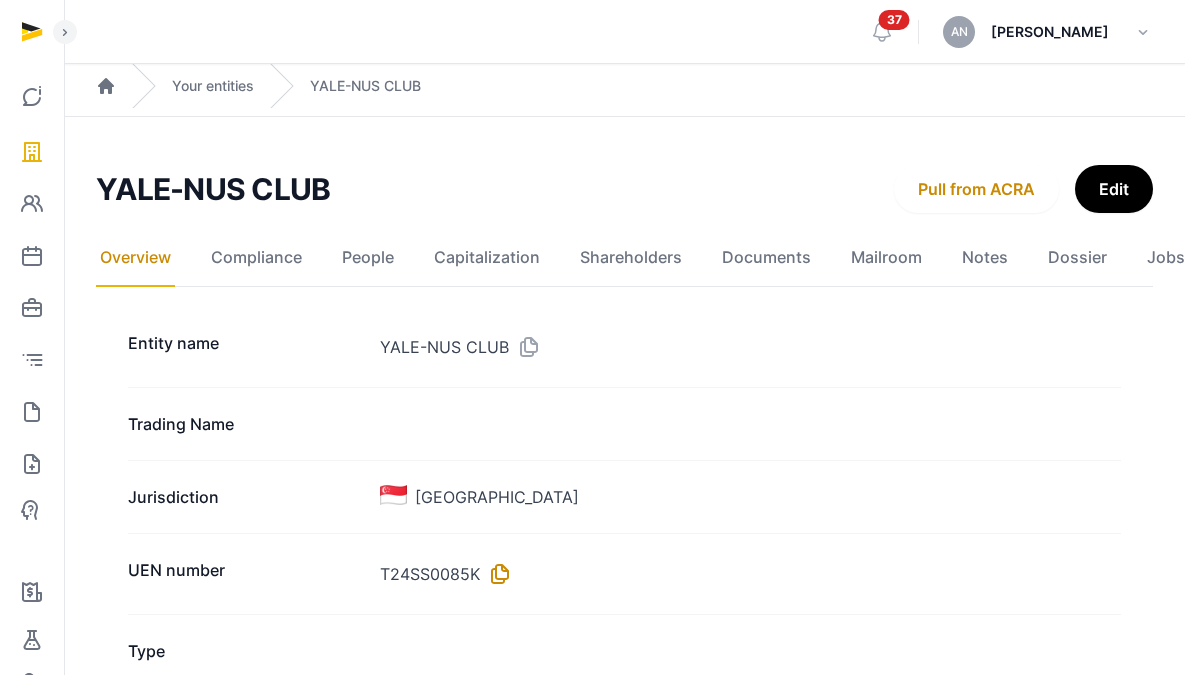 click at bounding box center (496, 574) 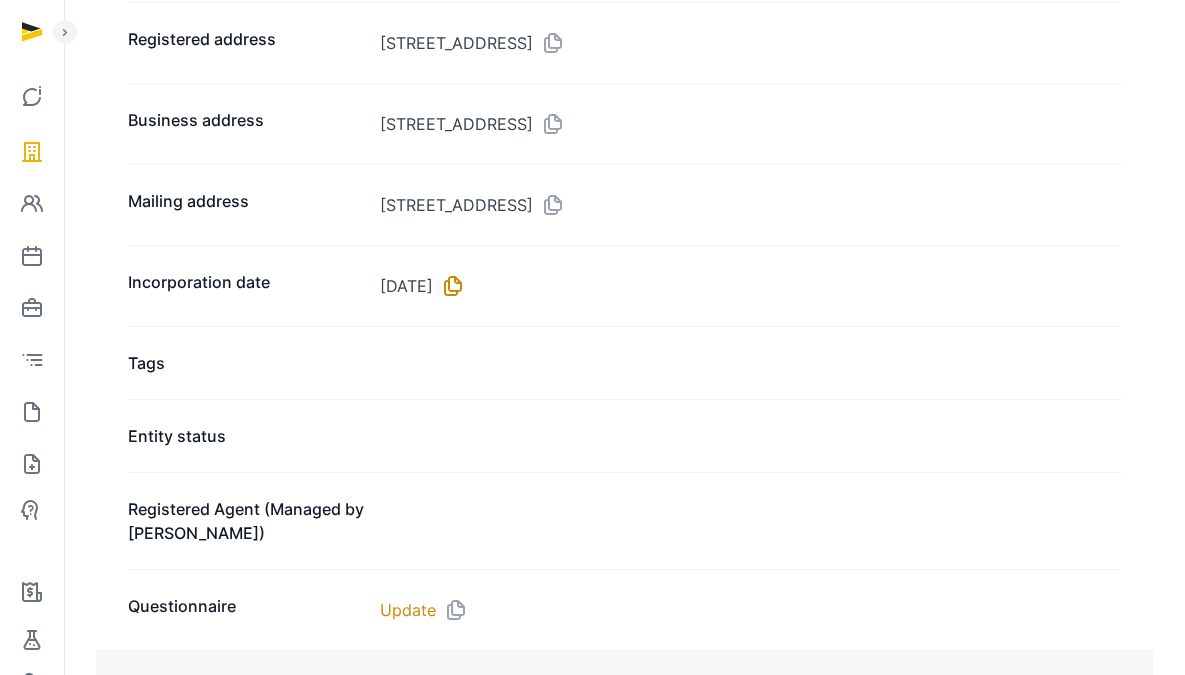 scroll, scrollTop: 1413, scrollLeft: 0, axis: vertical 